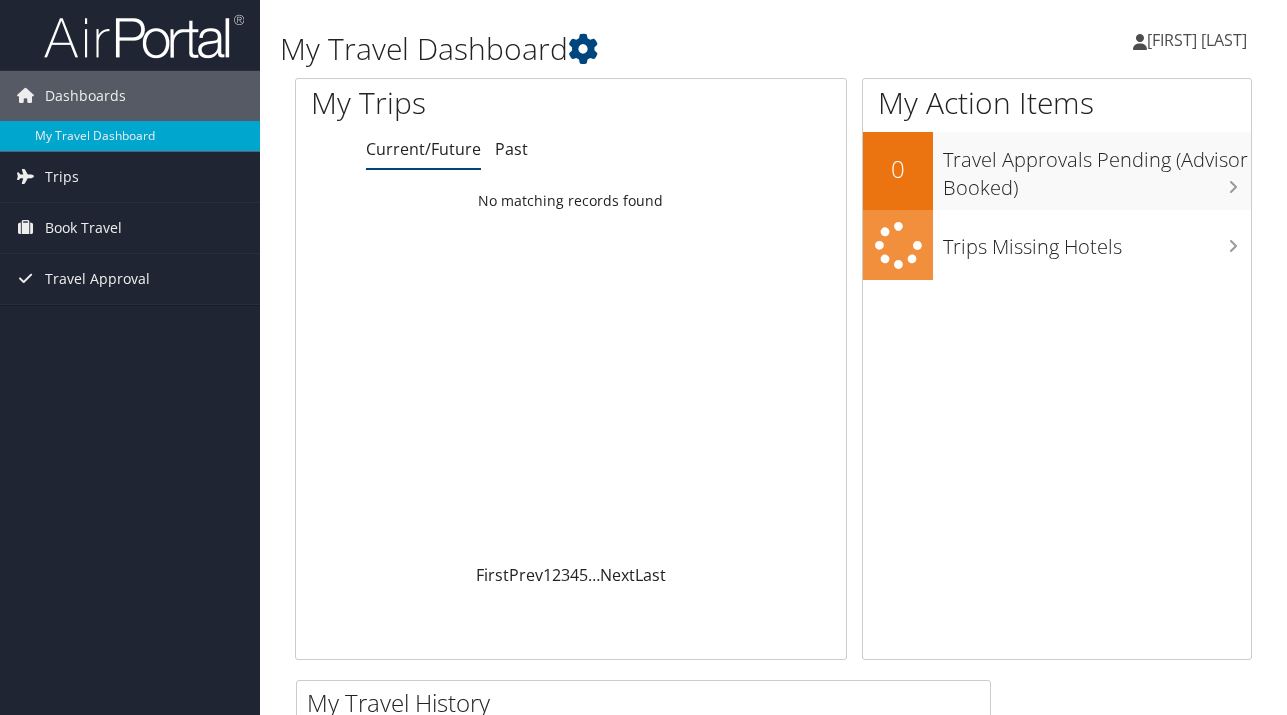 scroll, scrollTop: 0, scrollLeft: 0, axis: both 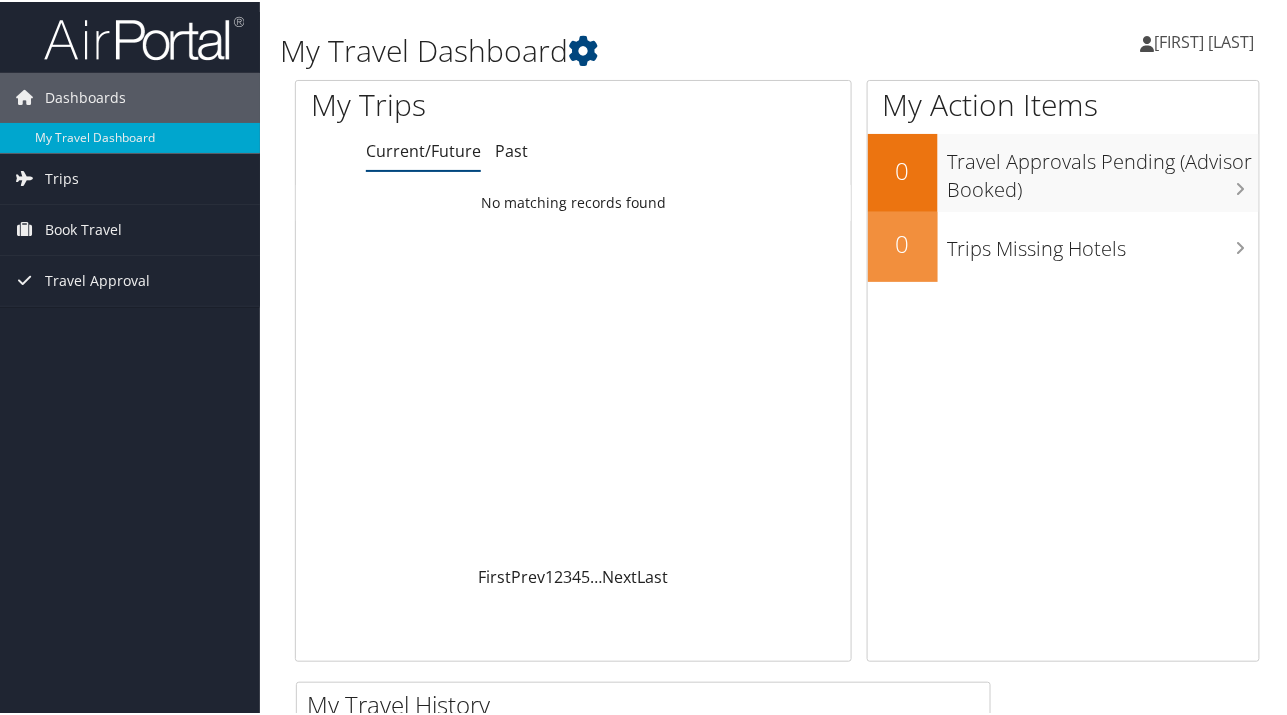 click on "Trips" at bounding box center [62, 177] 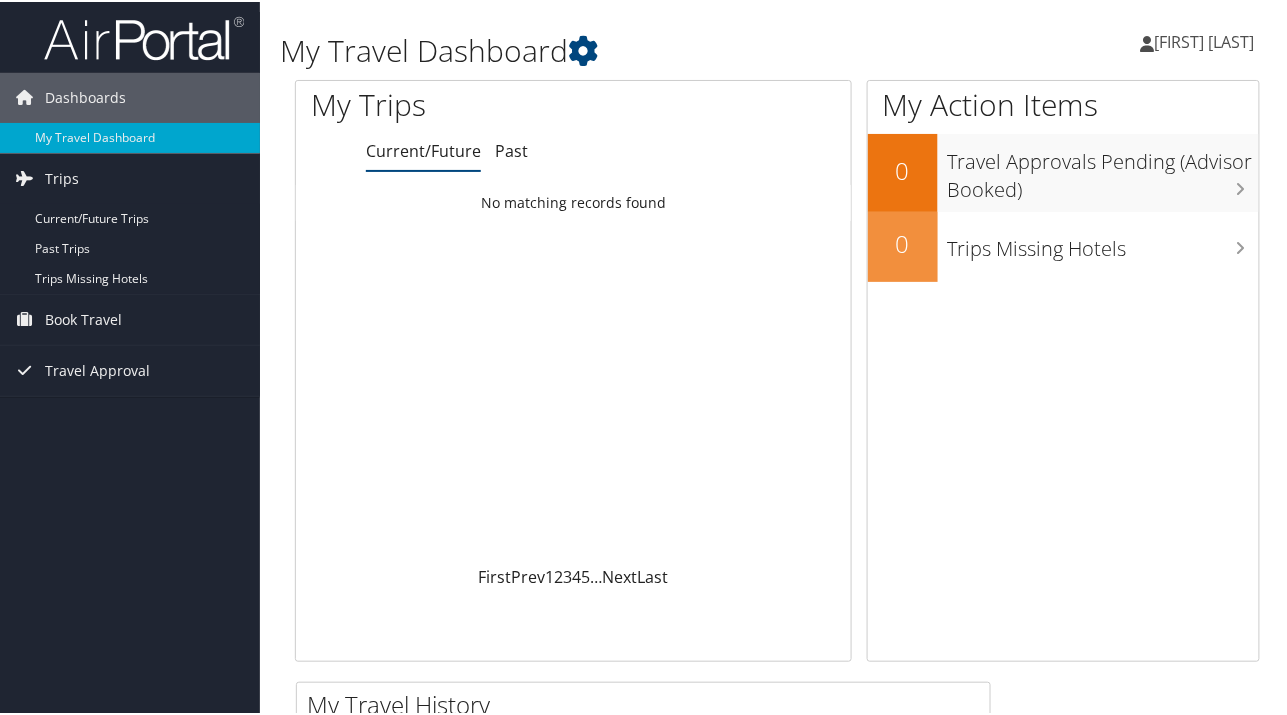 click on "Current/Future Trips" at bounding box center (130, 217) 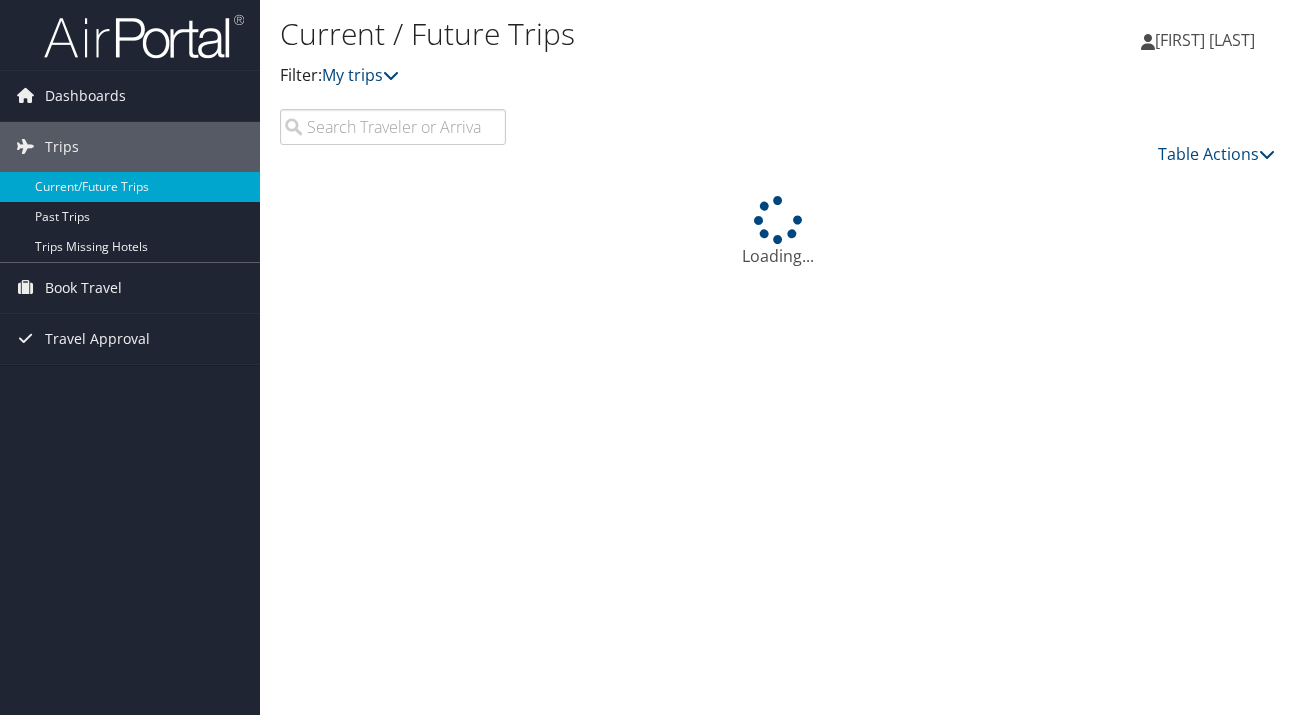 scroll, scrollTop: 0, scrollLeft: 0, axis: both 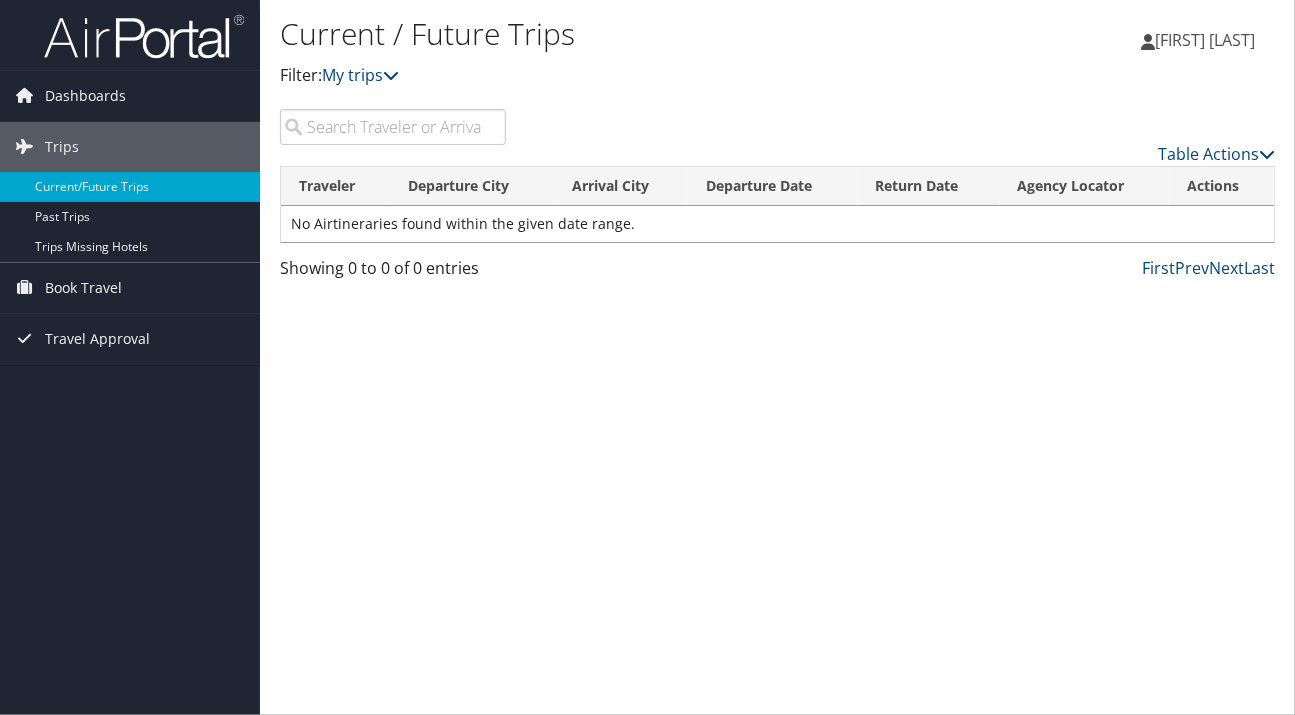 click on "Past Trips" at bounding box center (130, 217) 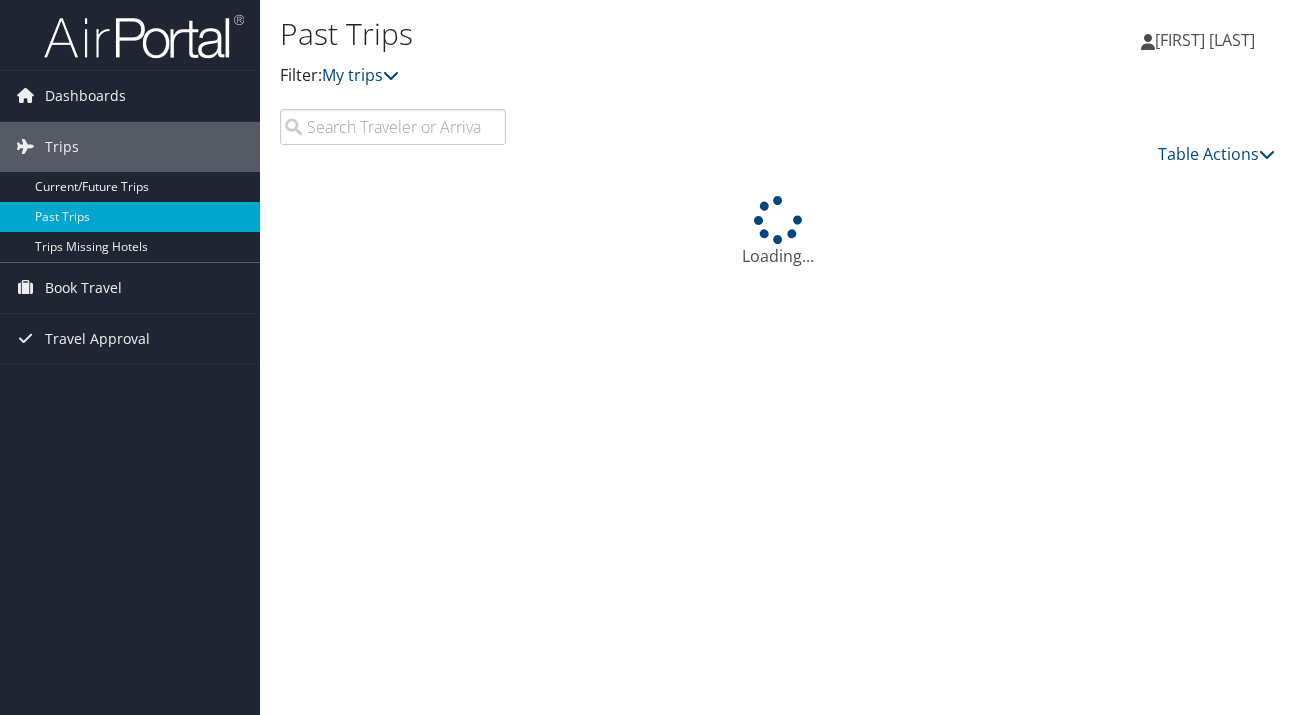 scroll, scrollTop: 0, scrollLeft: 0, axis: both 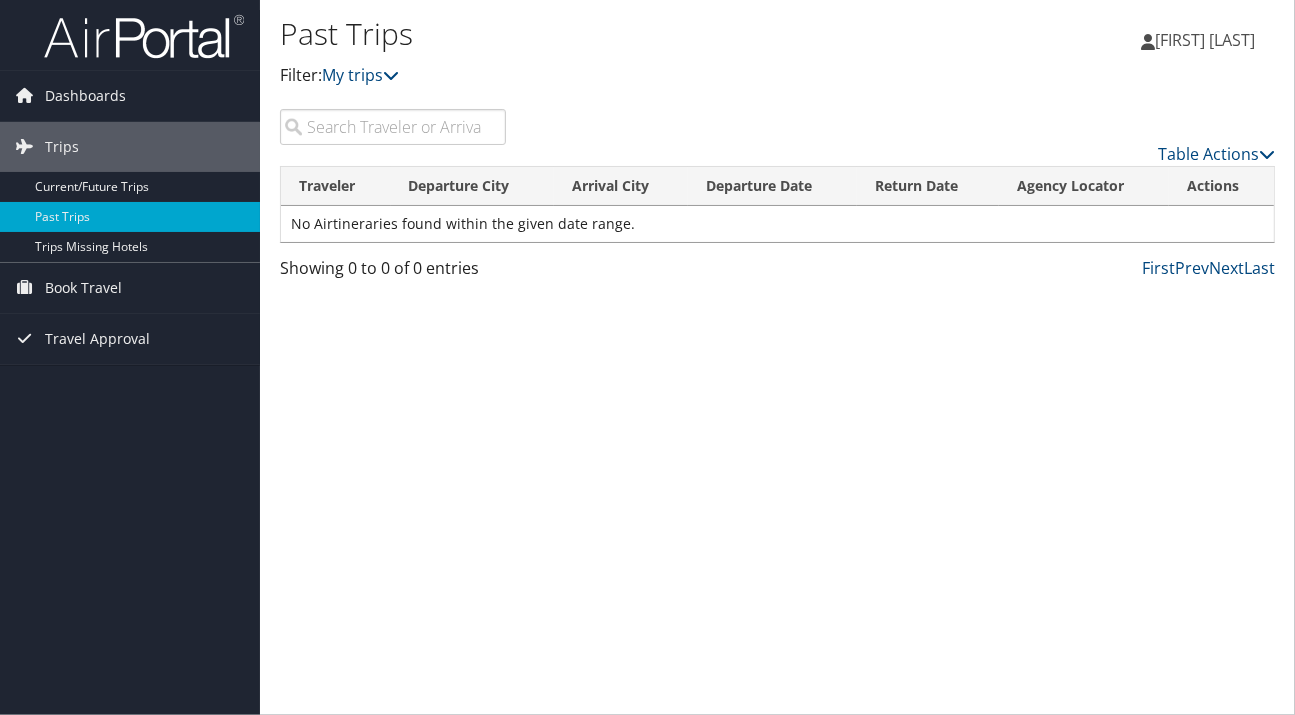 click on "Dashboards" at bounding box center [85, 96] 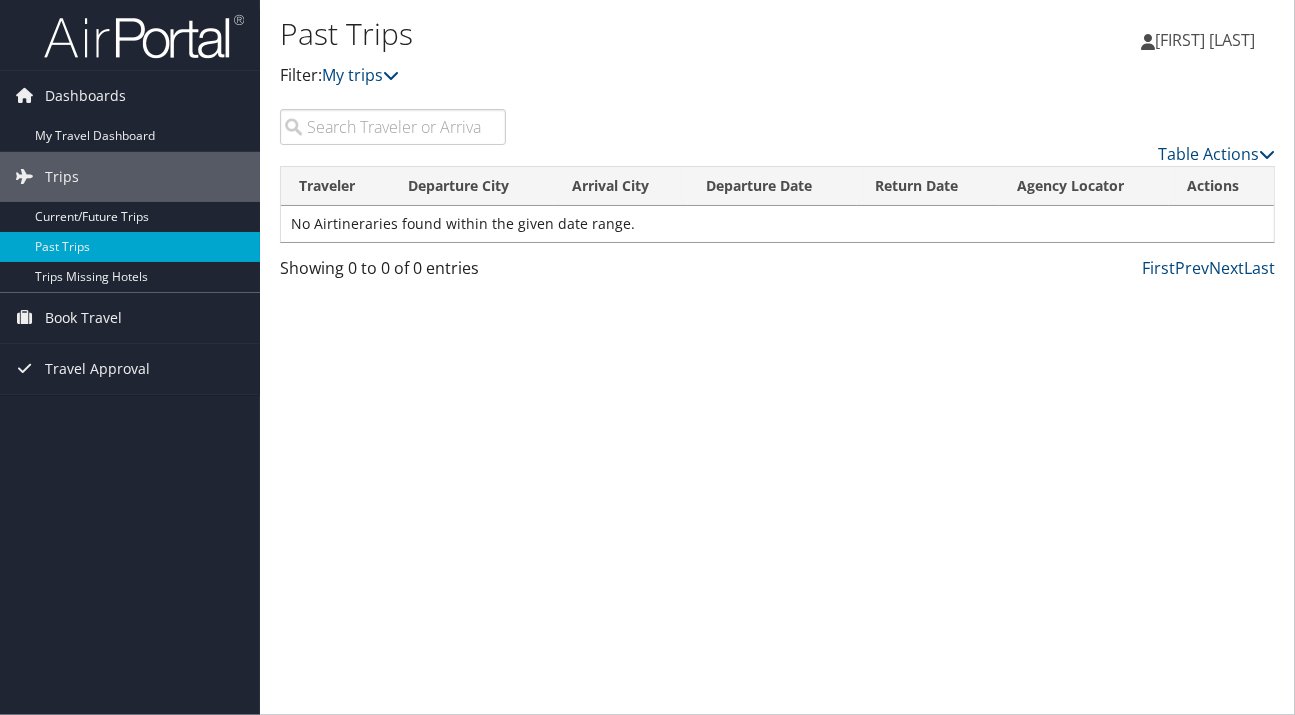 click on "My Travel Dashboard" at bounding box center [130, 136] 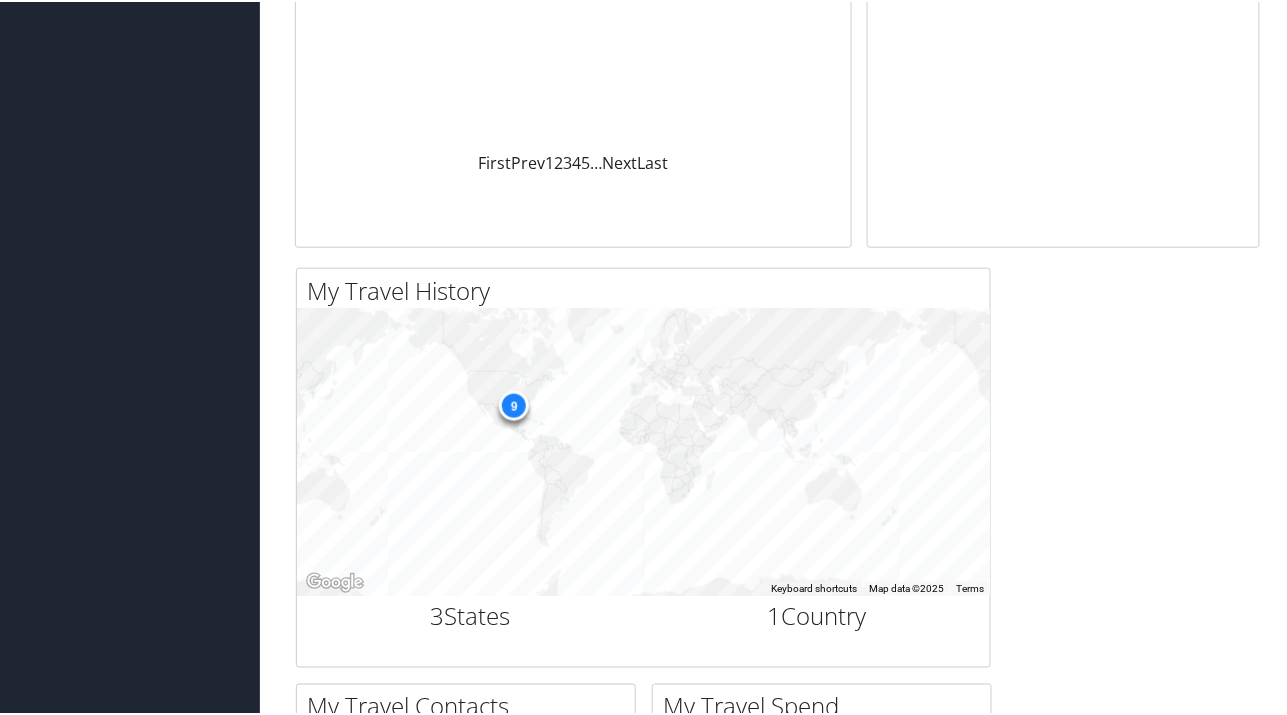 scroll, scrollTop: 431, scrollLeft: 0, axis: vertical 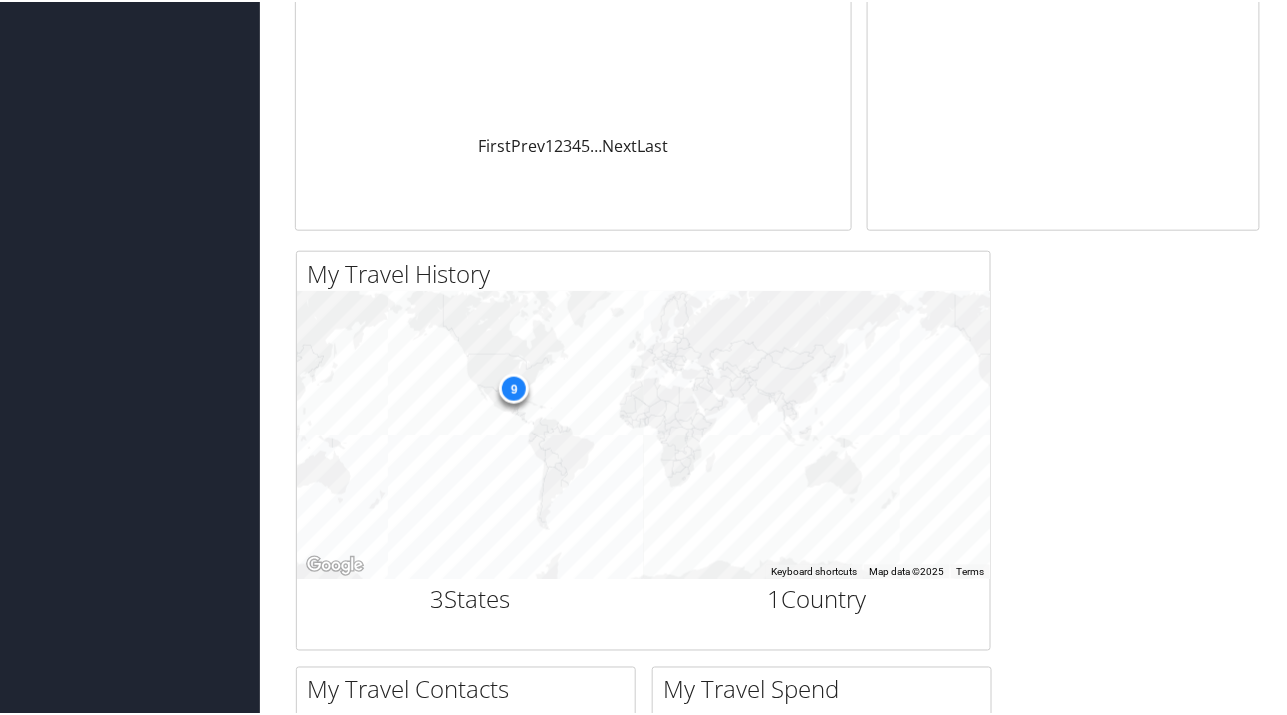 click on "9" at bounding box center (514, 387) 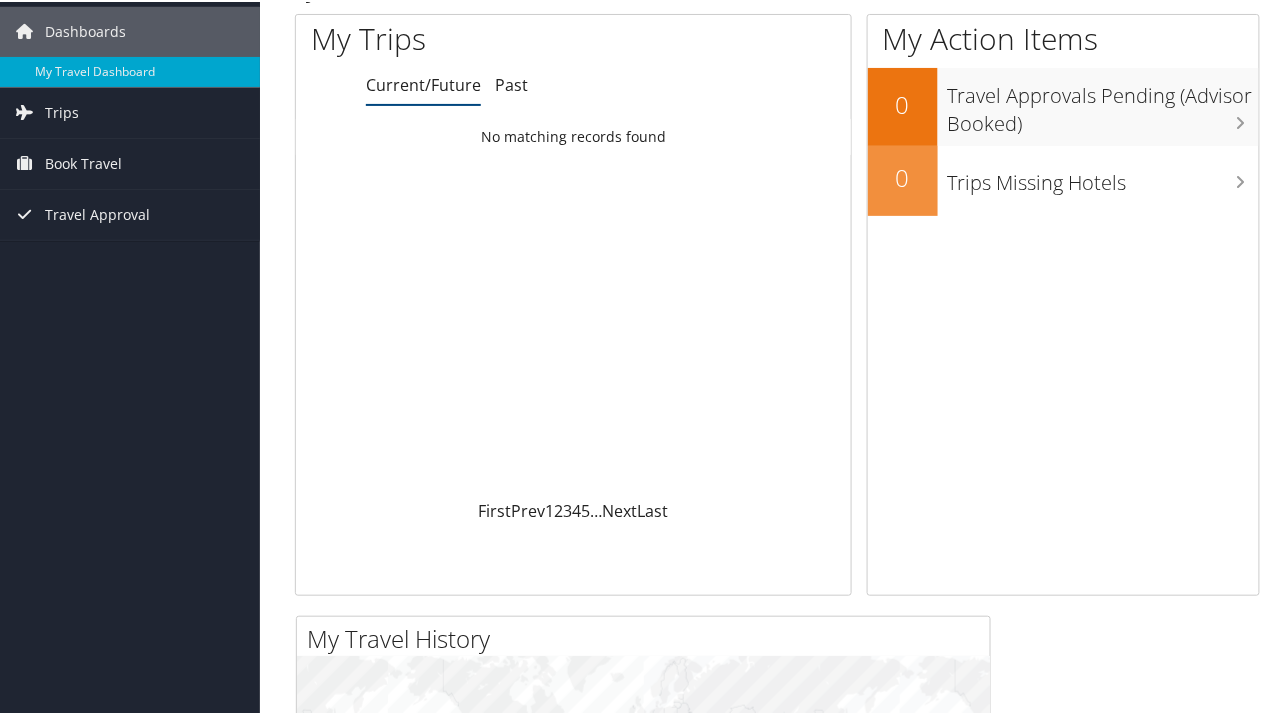 scroll, scrollTop: 0, scrollLeft: 0, axis: both 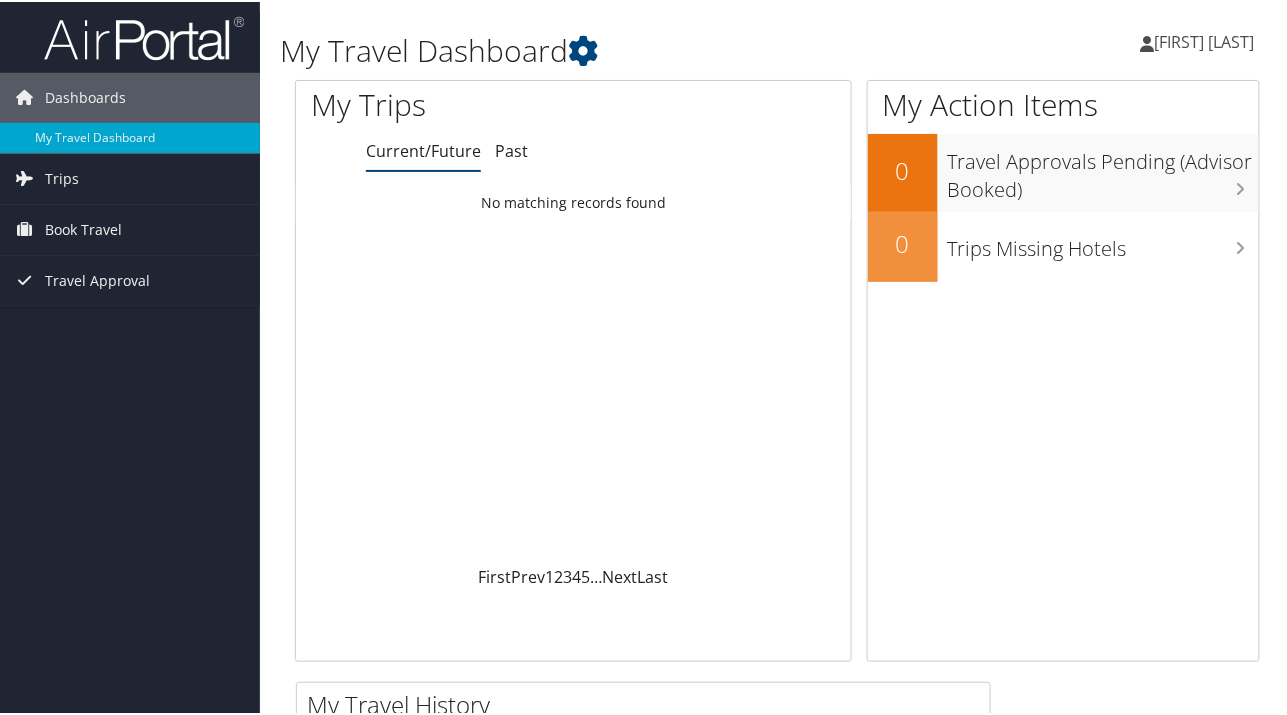 click on "Trips" at bounding box center (130, 177) 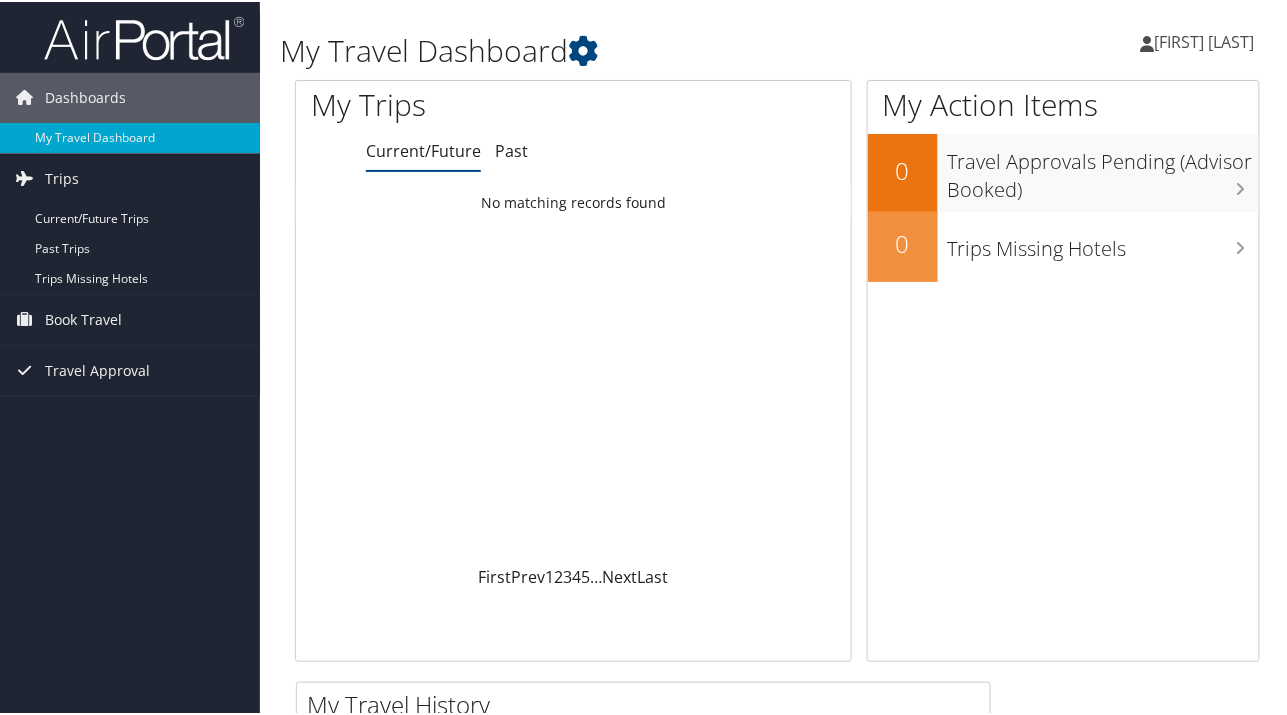 click on "Past Trips" at bounding box center [130, 247] 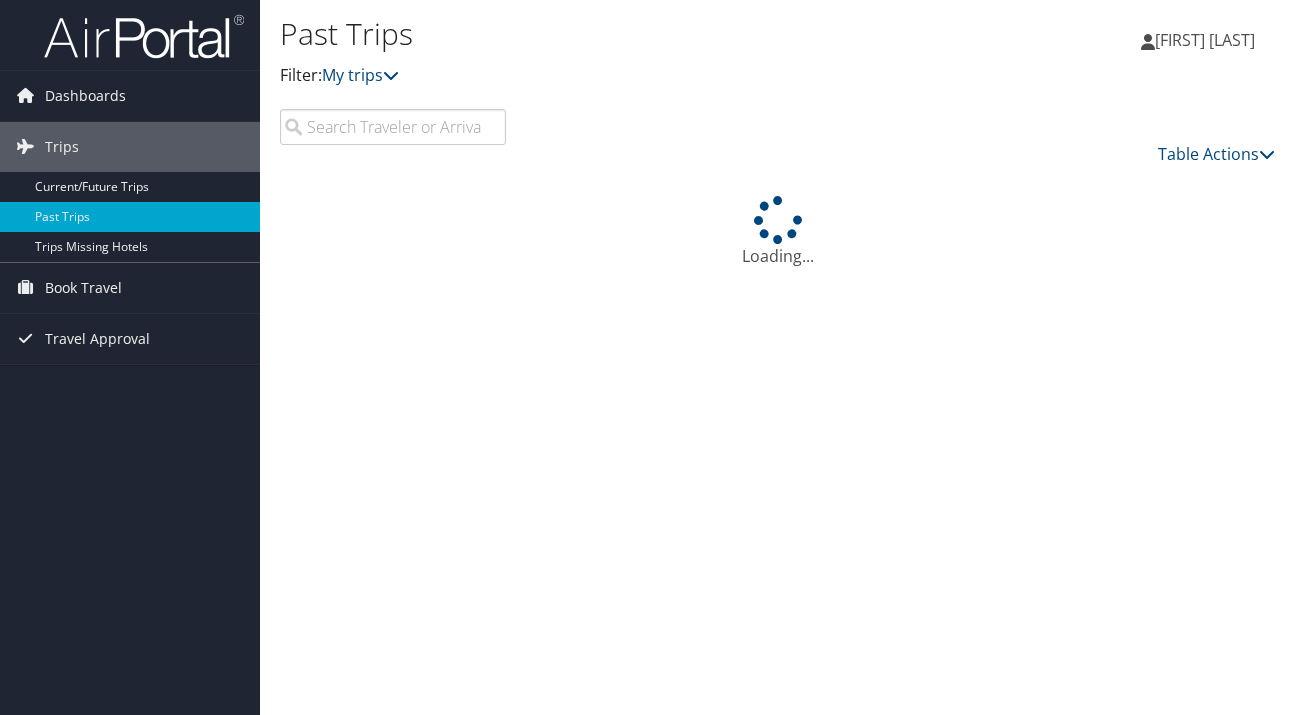 scroll, scrollTop: 0, scrollLeft: 0, axis: both 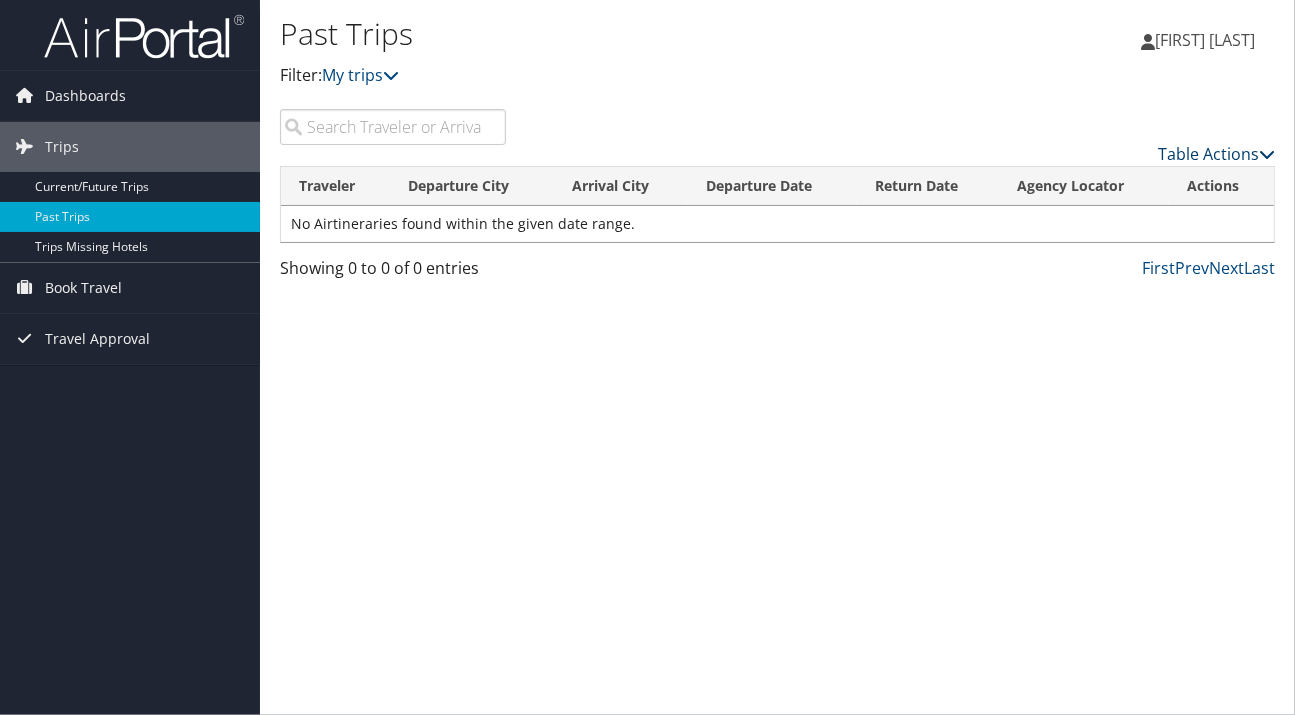 click at bounding box center (1267, 154) 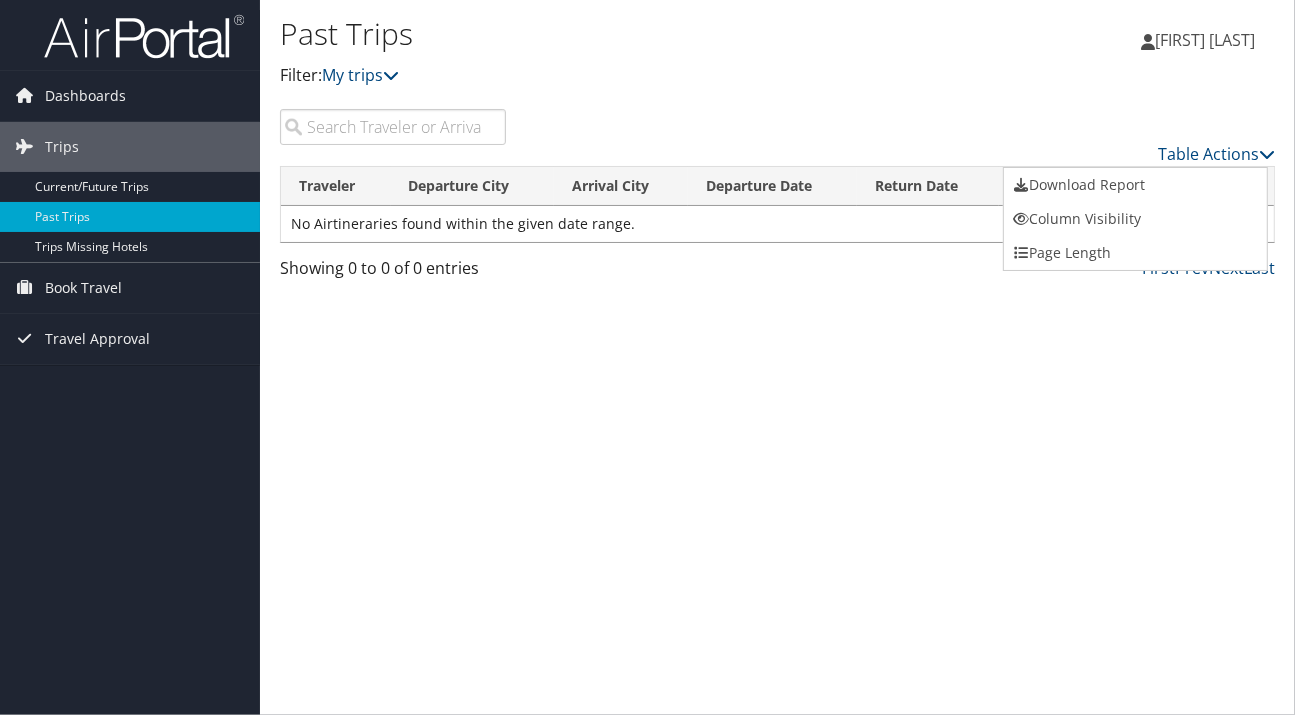 click at bounding box center [647, 357] 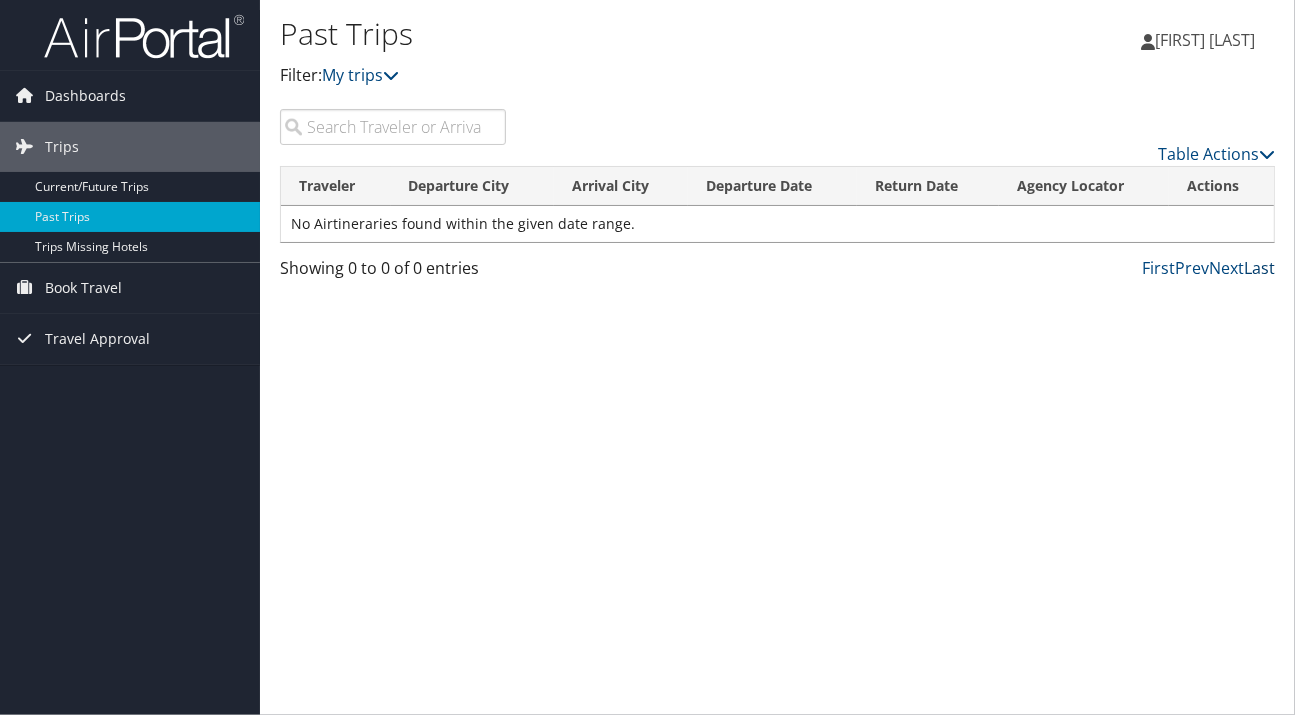 click on "Last" at bounding box center [1259, 268] 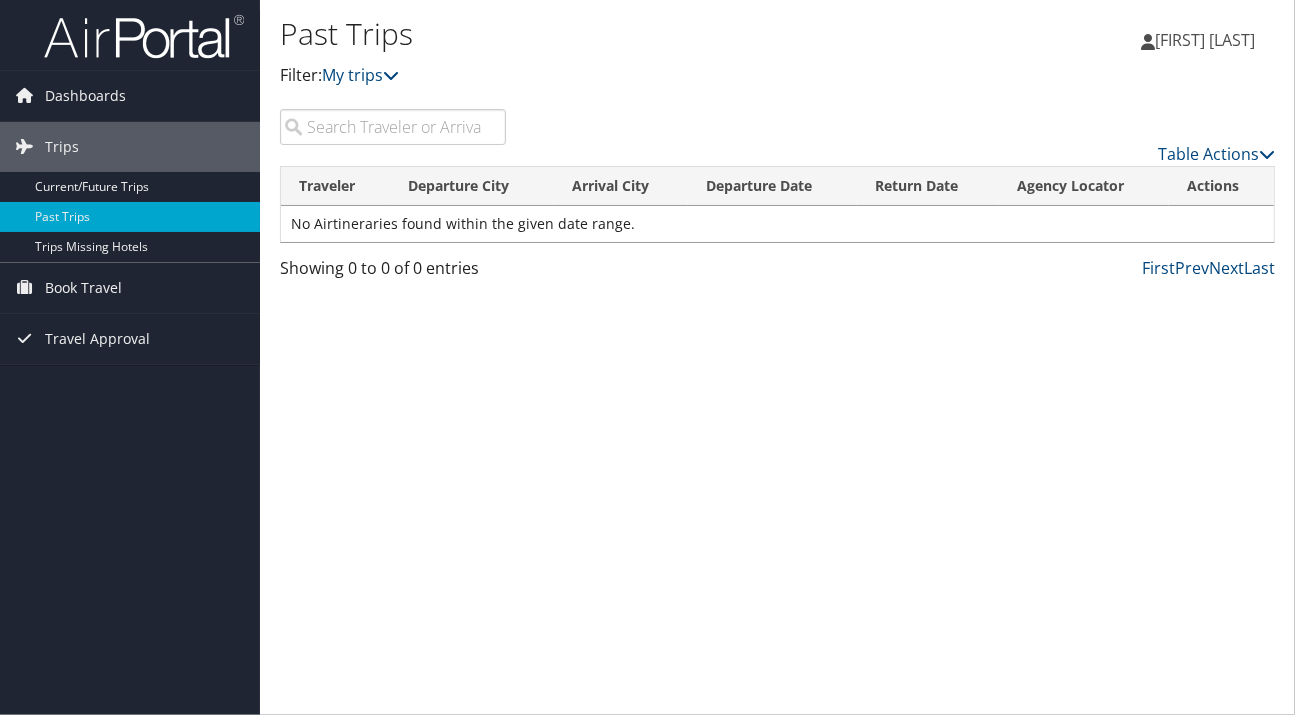 click on "Current/Future Trips" at bounding box center (130, 187) 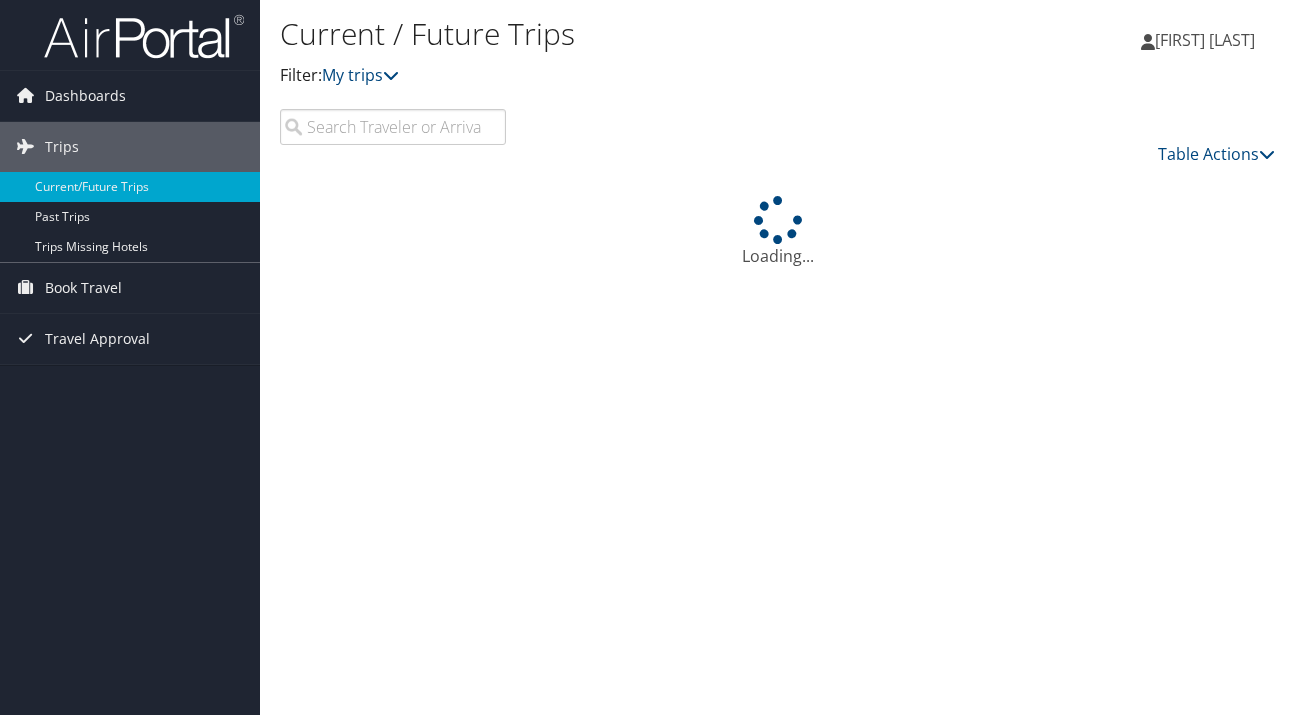scroll, scrollTop: 0, scrollLeft: 0, axis: both 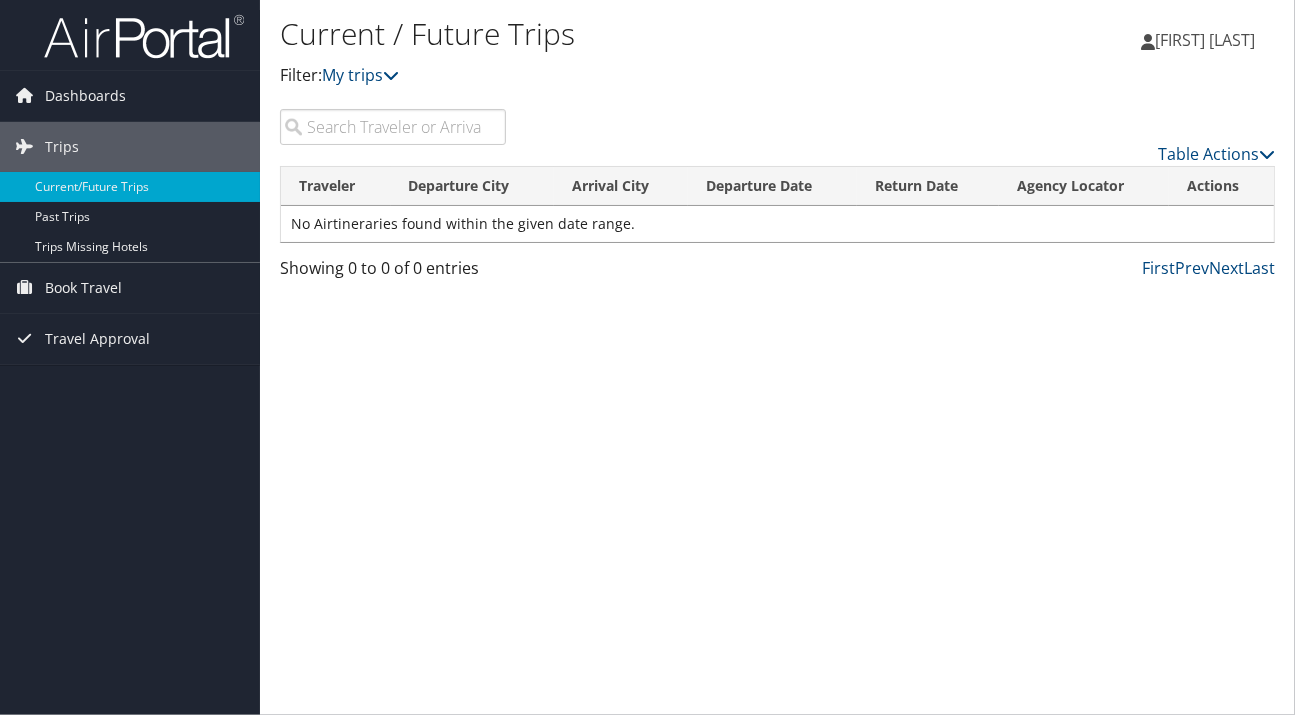 click on "Trips" at bounding box center (62, 147) 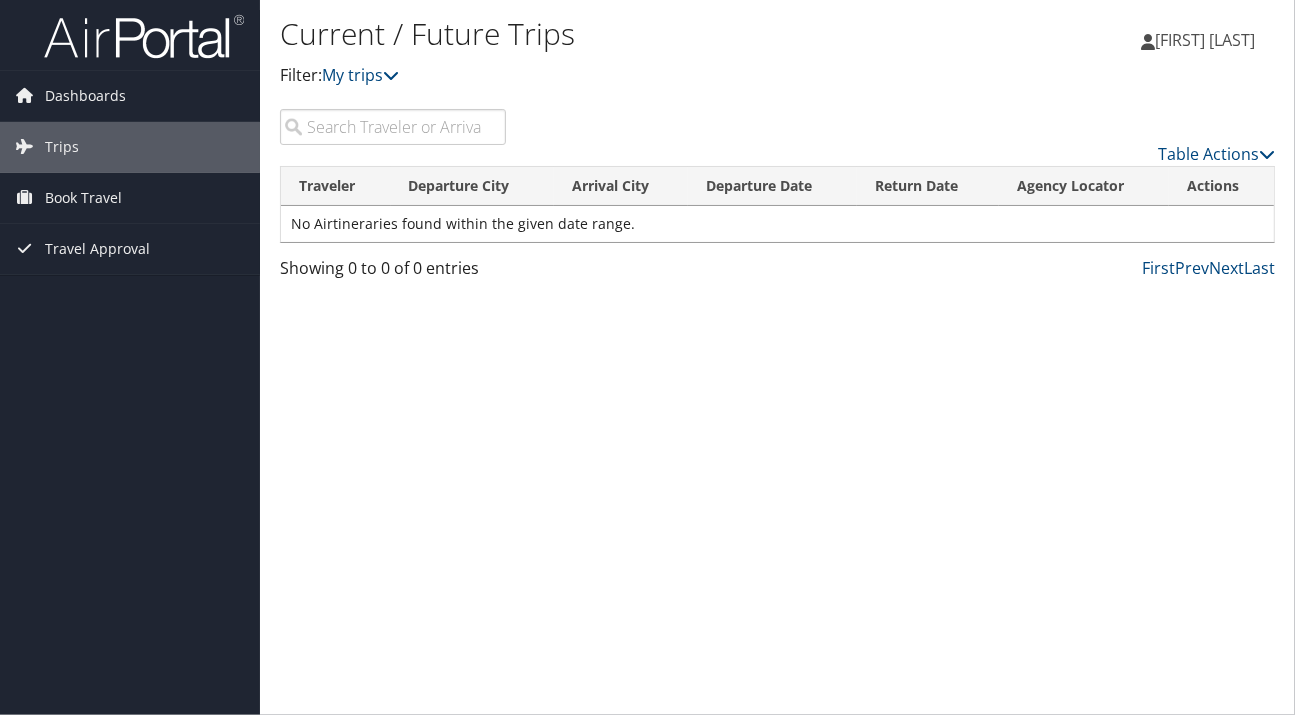 click on "Dashboards" at bounding box center (85, 96) 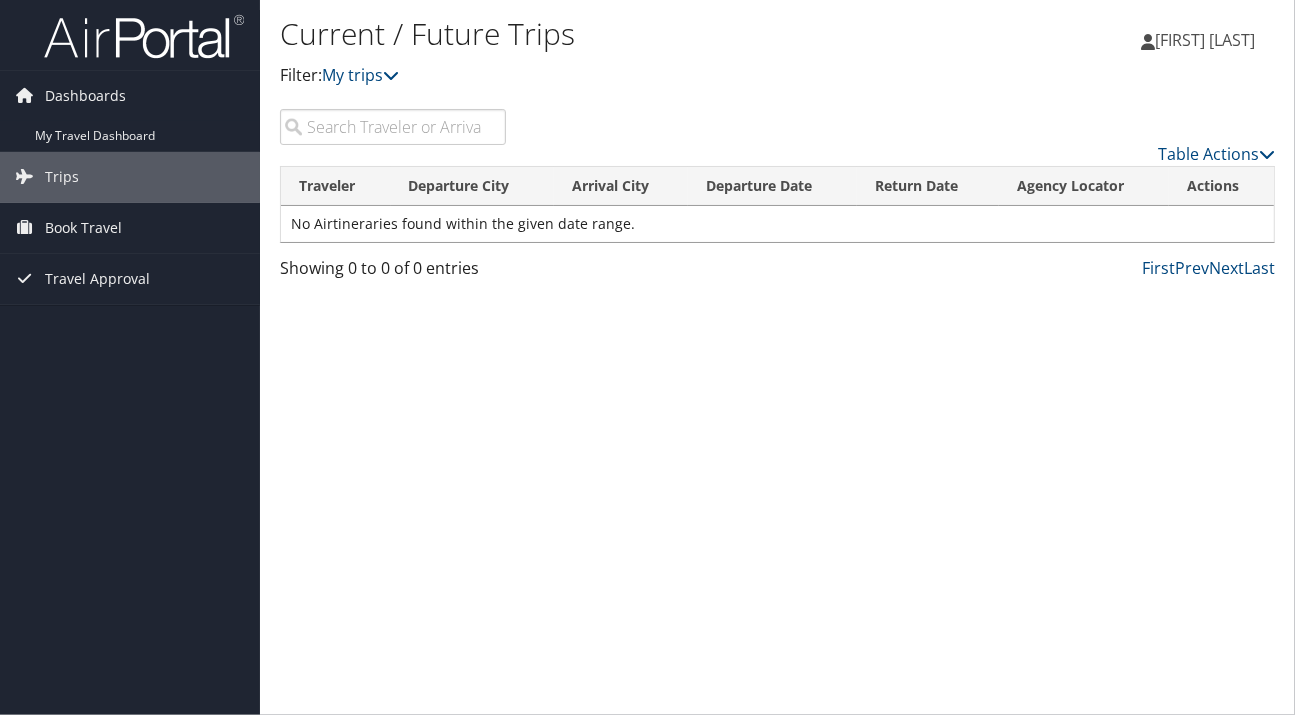 click on "My Travel Dashboard" at bounding box center (130, 136) 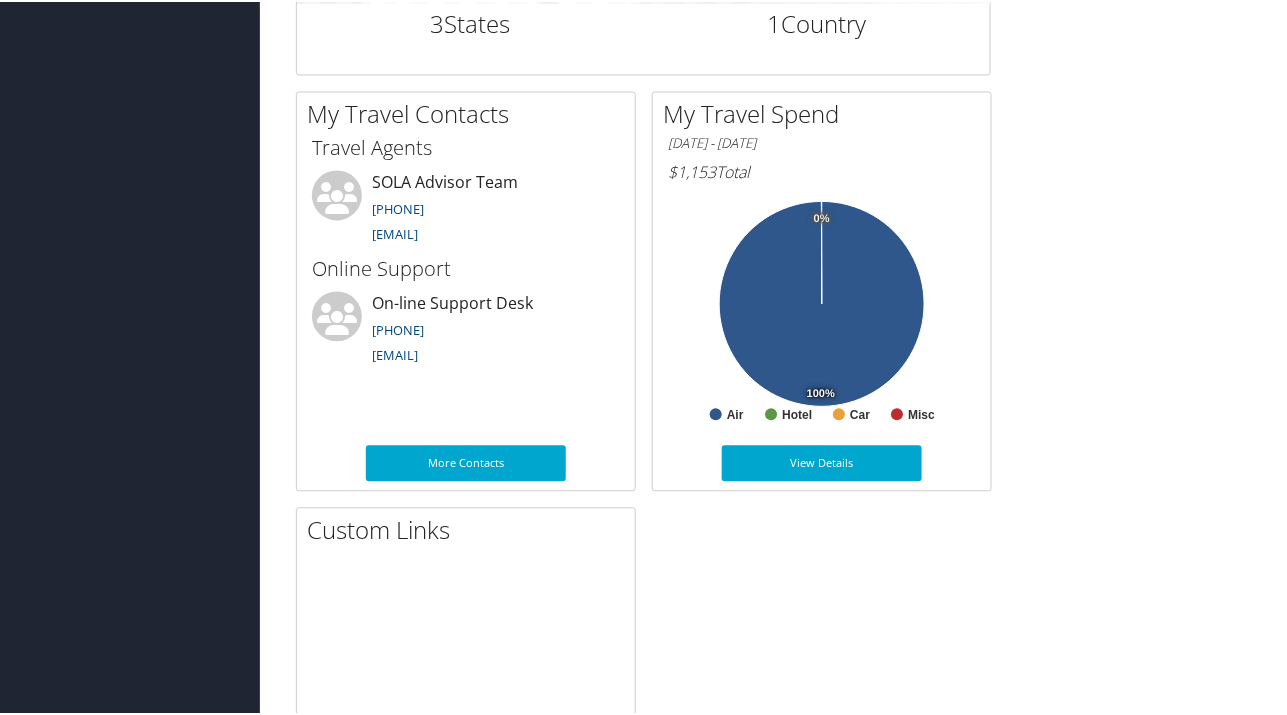 scroll, scrollTop: 1100, scrollLeft: 0, axis: vertical 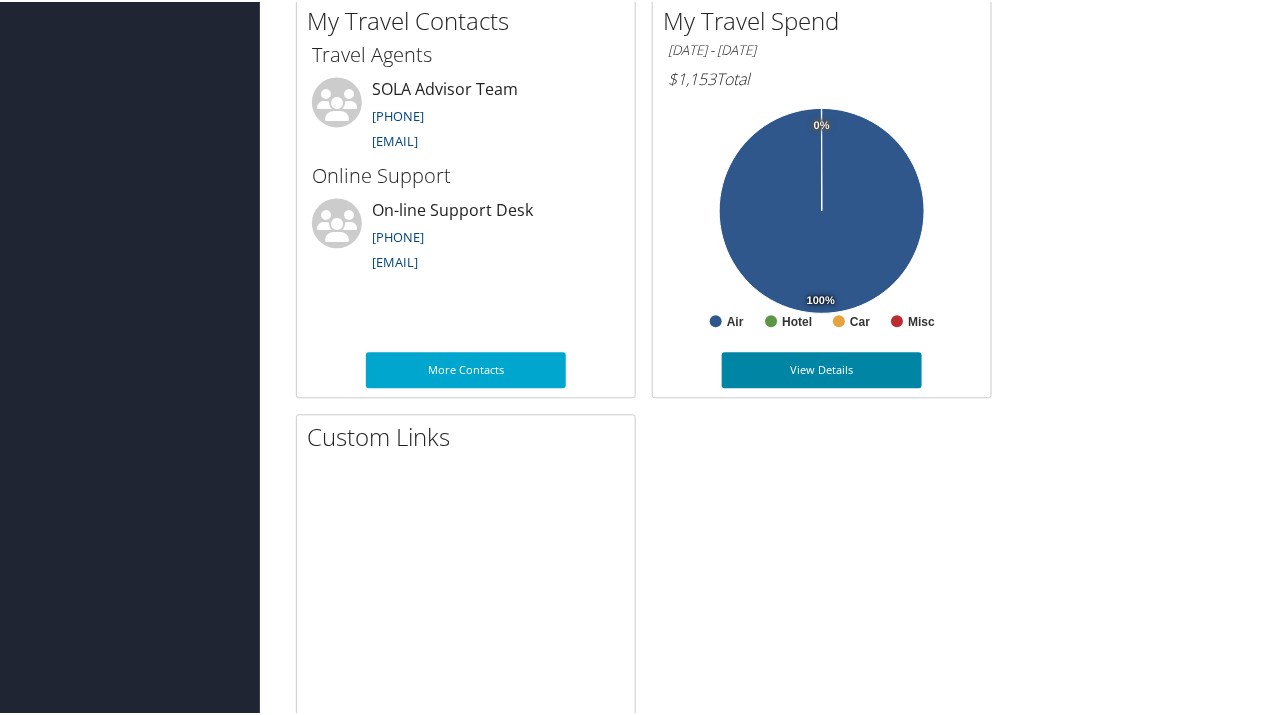 click on "View Details" at bounding box center (822, 368) 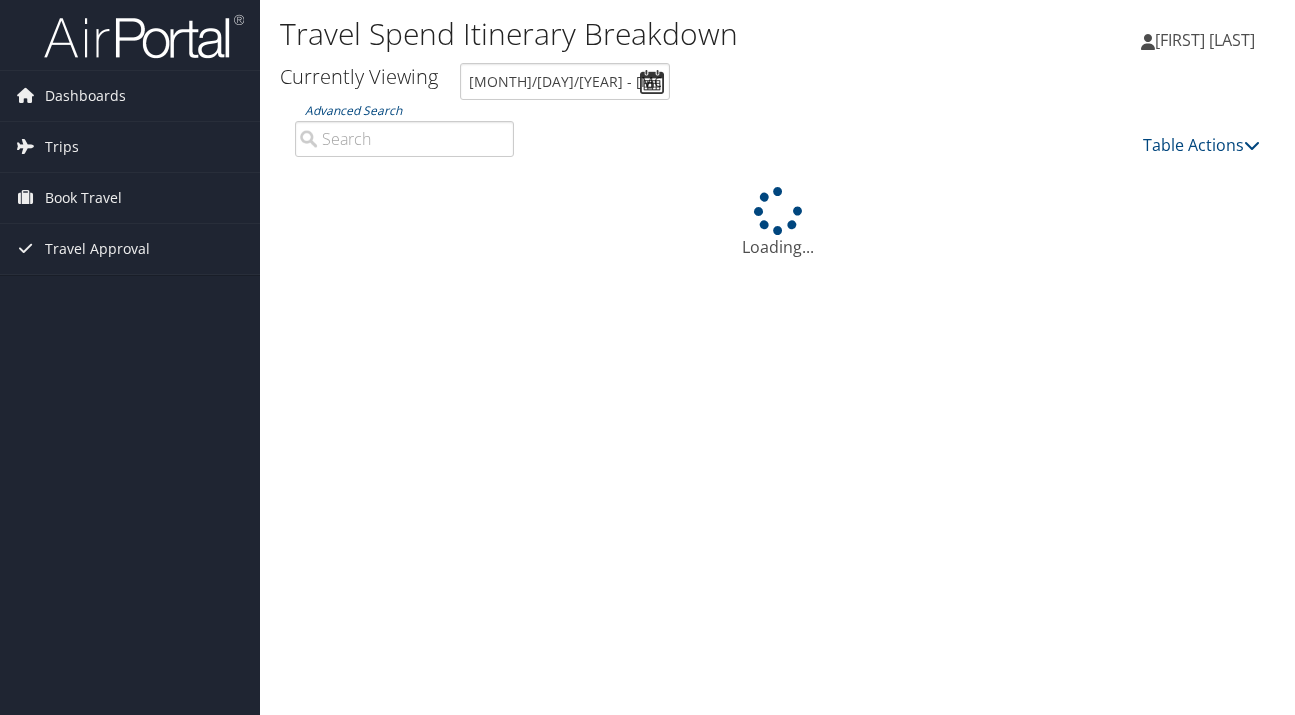scroll, scrollTop: 0, scrollLeft: 0, axis: both 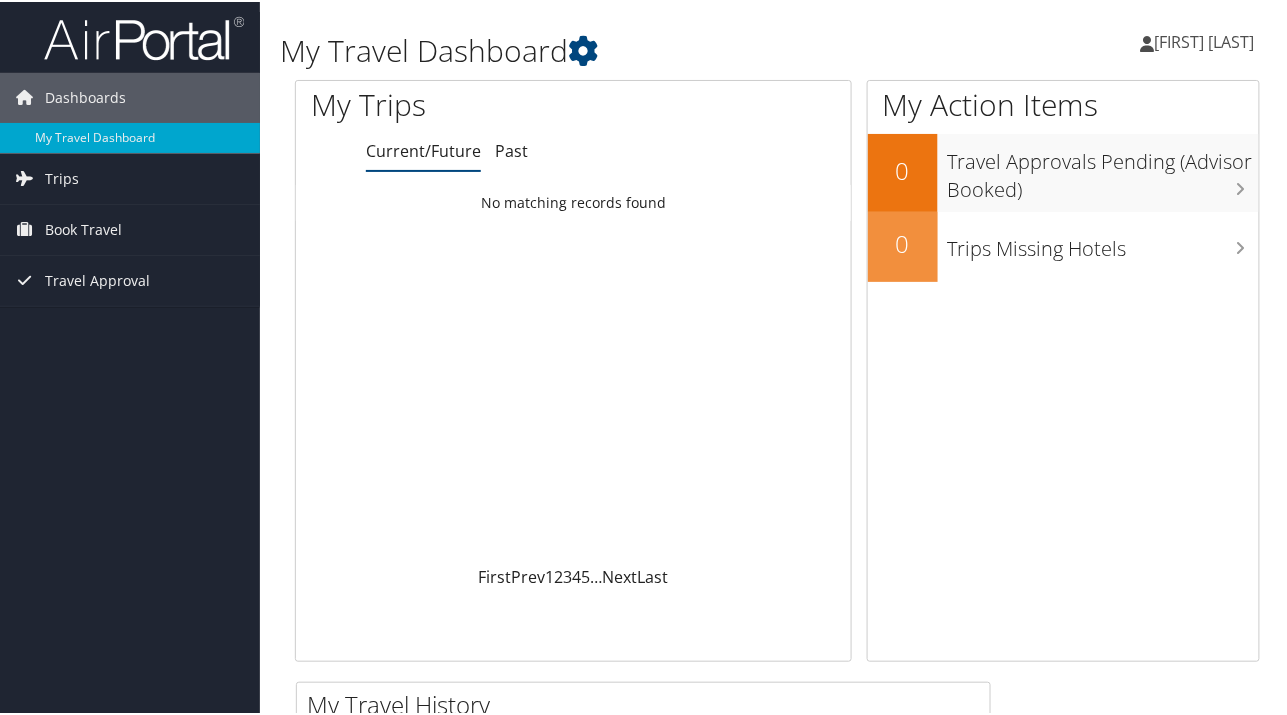 click on "Dashboards" at bounding box center [85, 96] 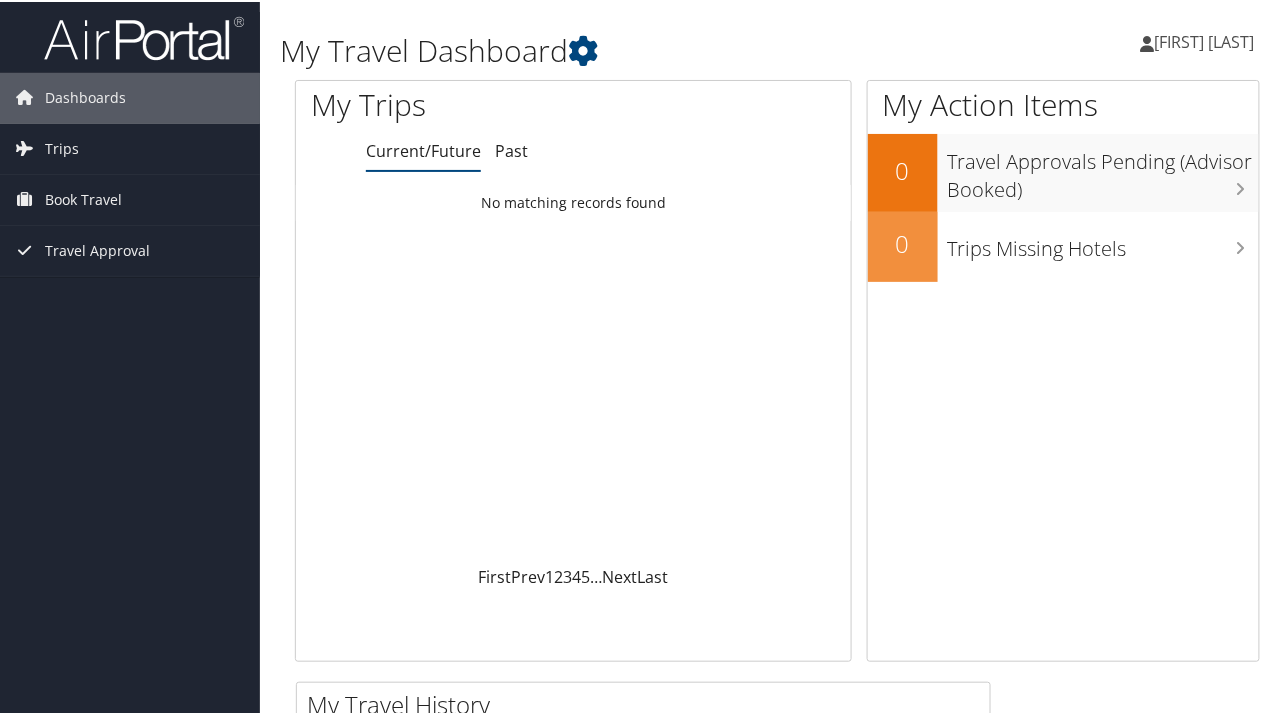 click on "Travel Approvals Pending (Advisor Booked)" at bounding box center [1103, 169] 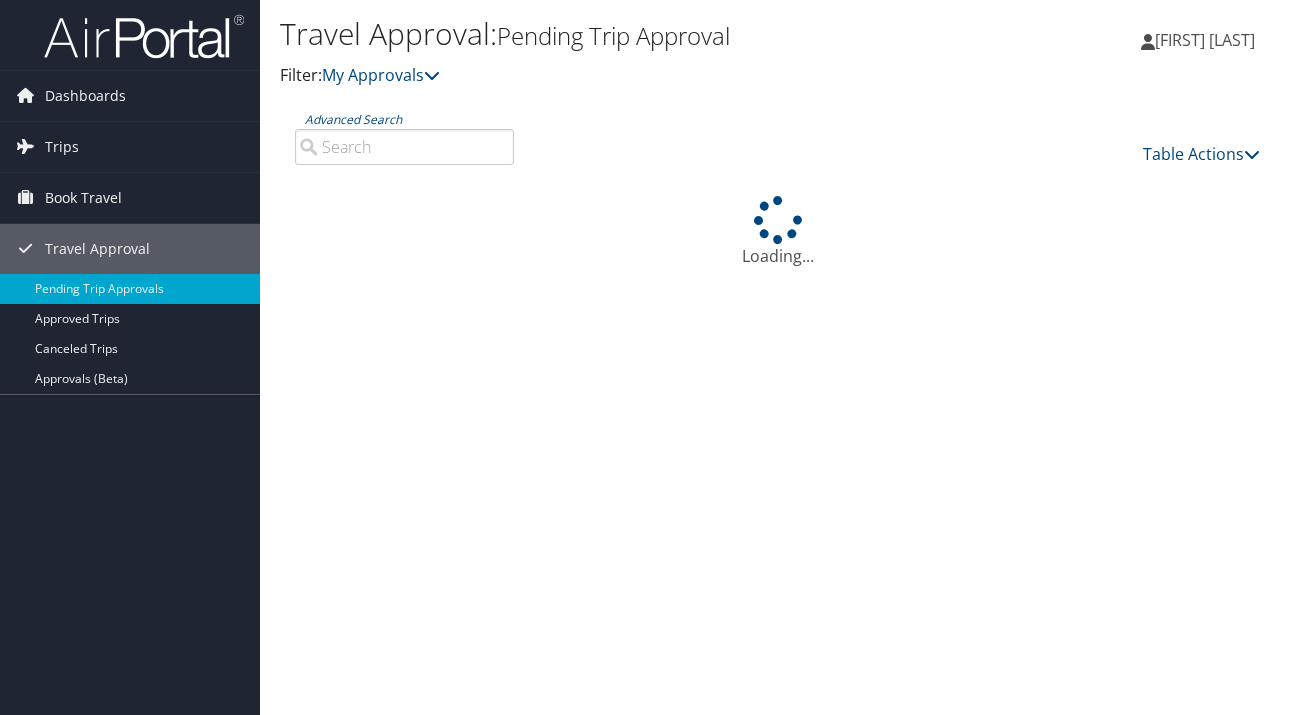 scroll, scrollTop: 0, scrollLeft: 0, axis: both 